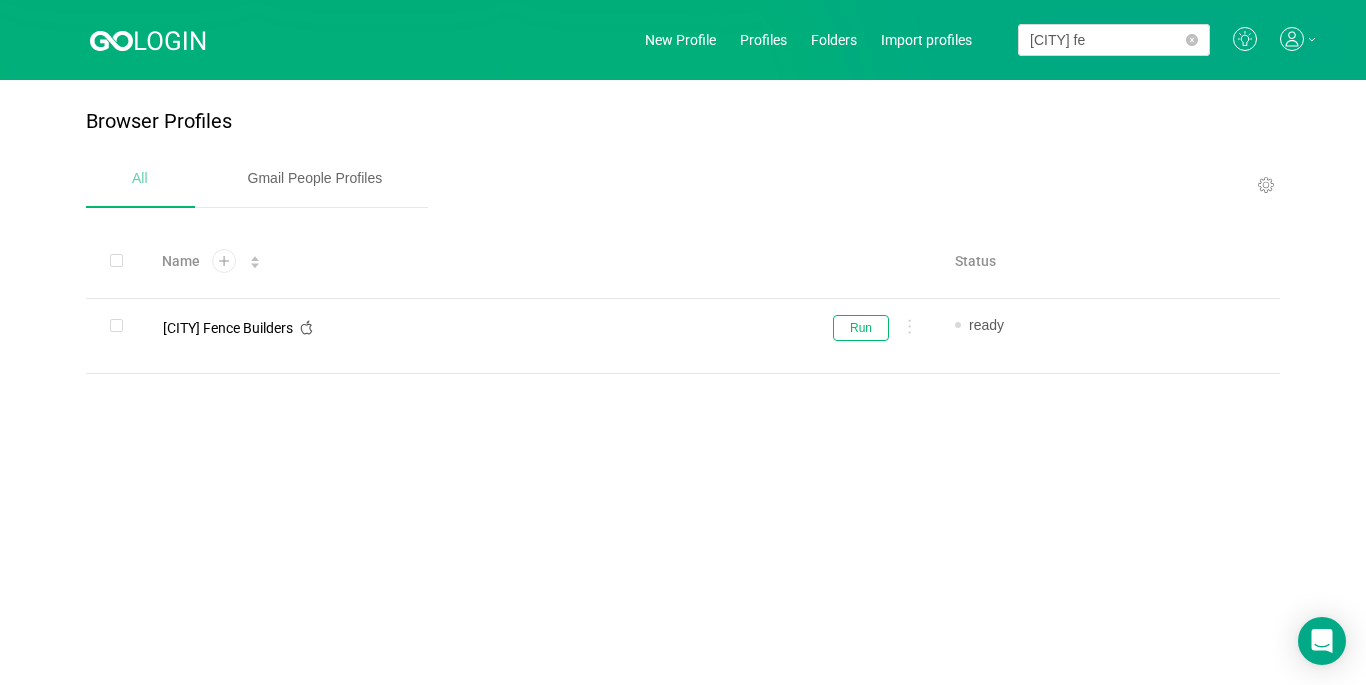 click on "[CITY] fe" at bounding box center [1114, 40] 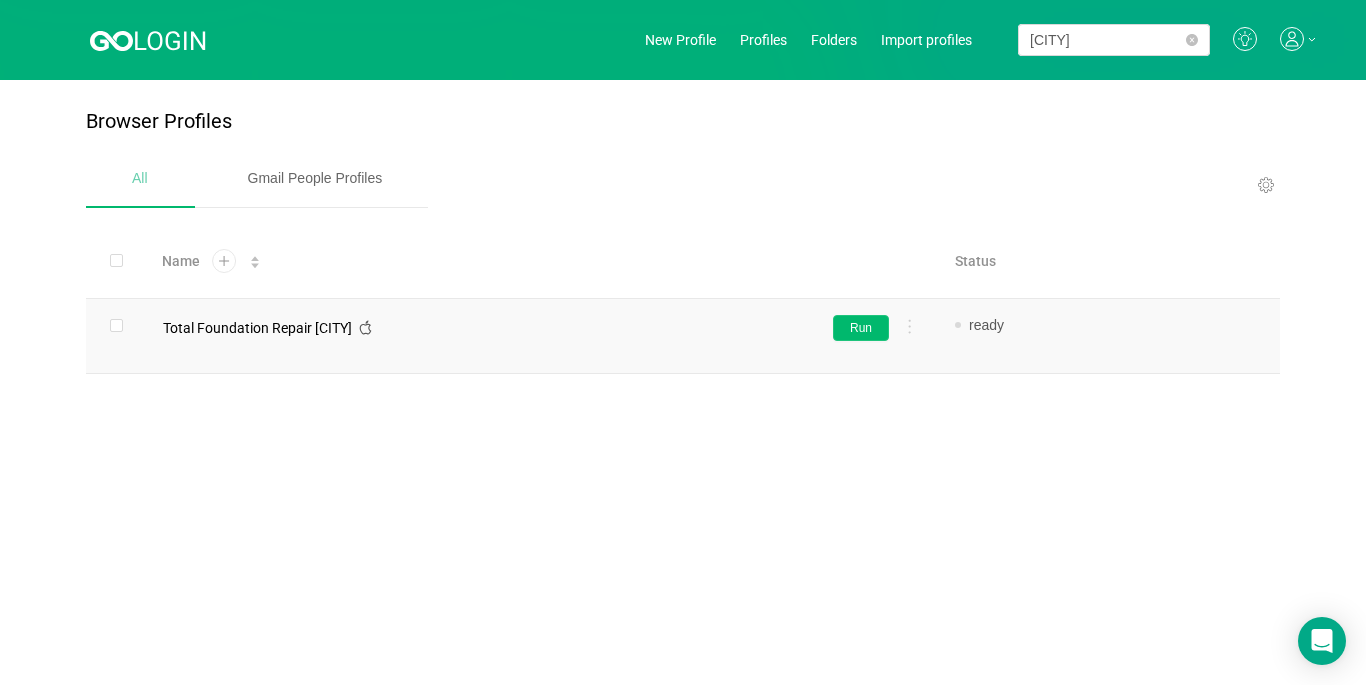 click on "Run" at bounding box center (861, 328) 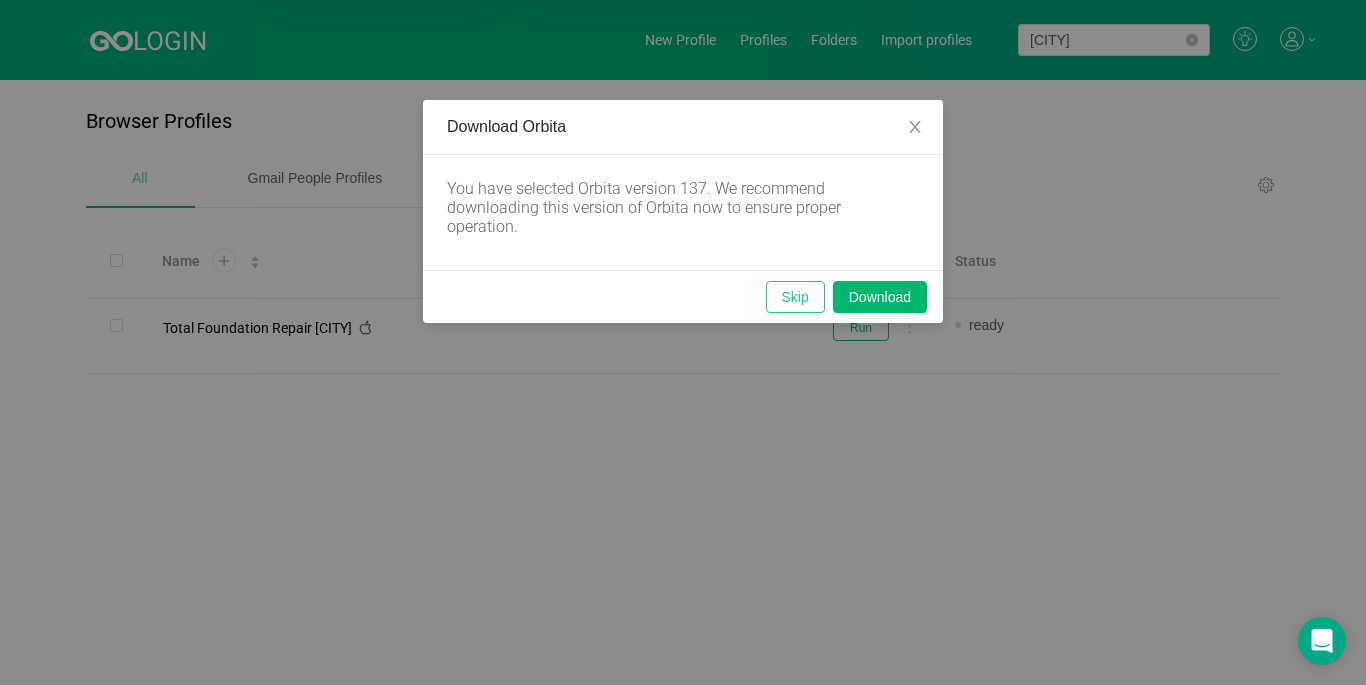 click on "Skip" at bounding box center (795, 297) 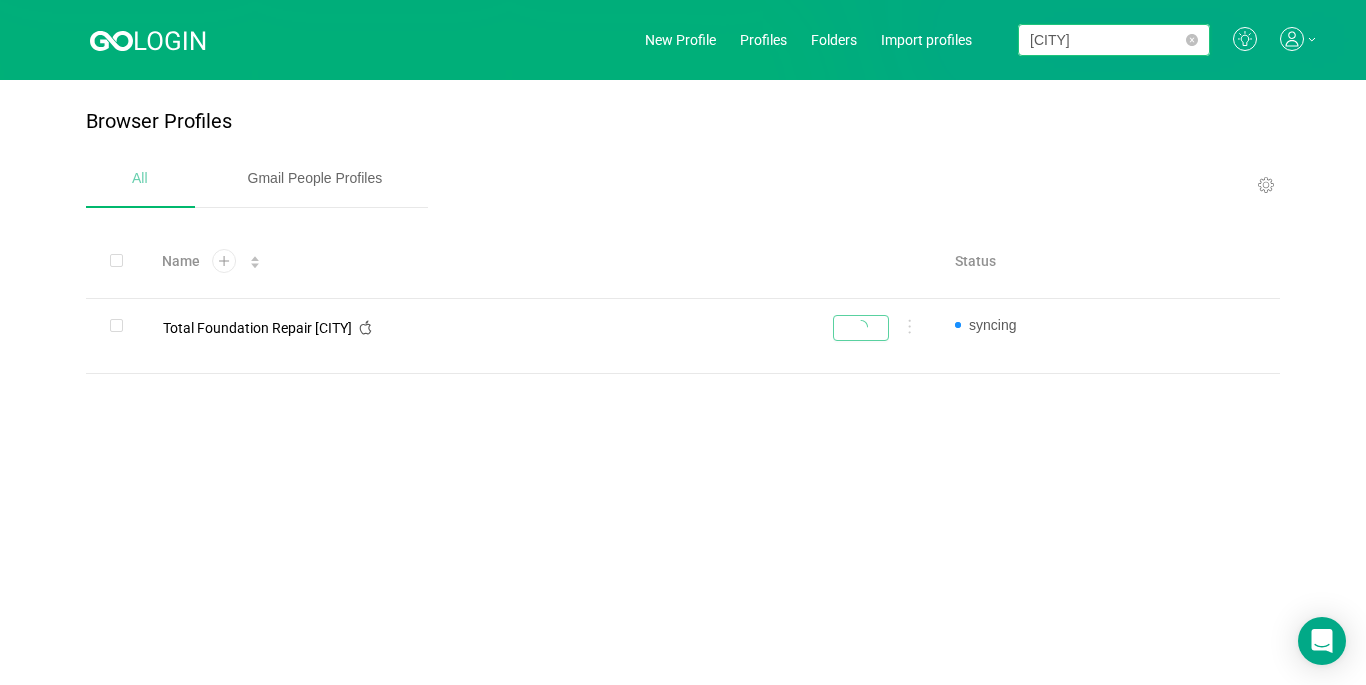 click on "[CITY]" at bounding box center [1114, 40] 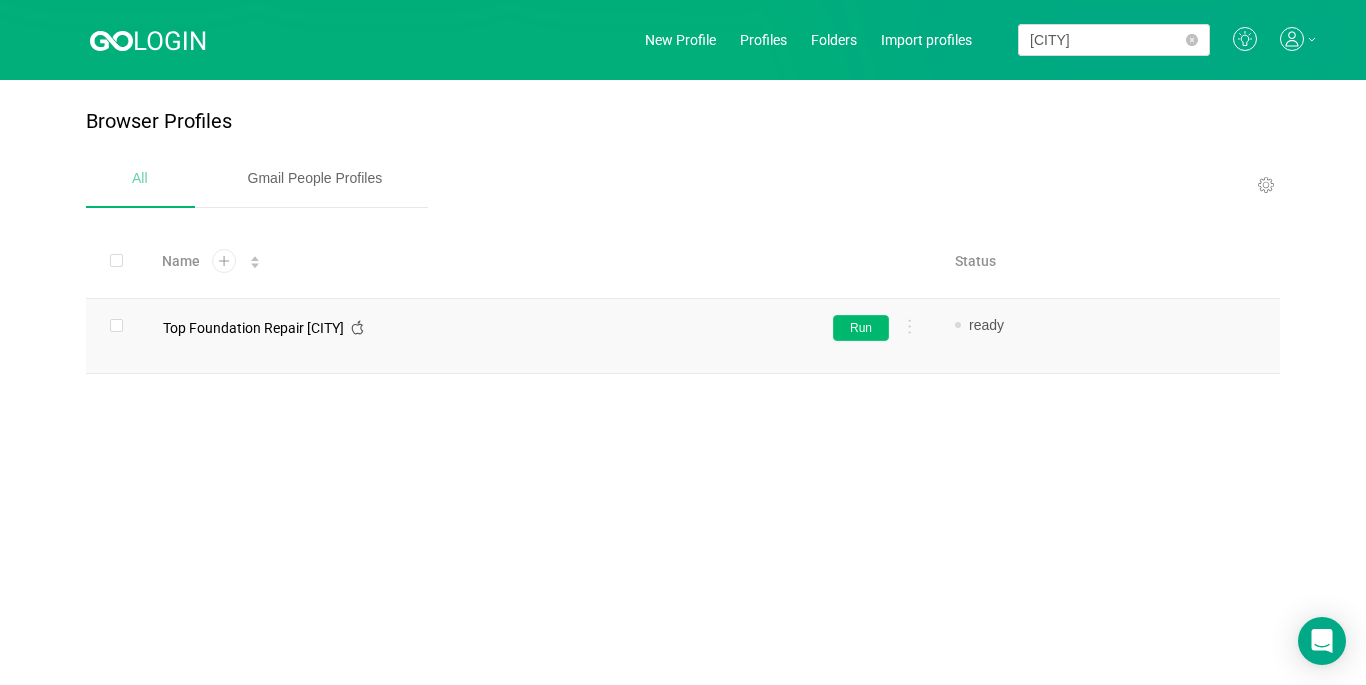 click on "Run" at bounding box center (765, 336) 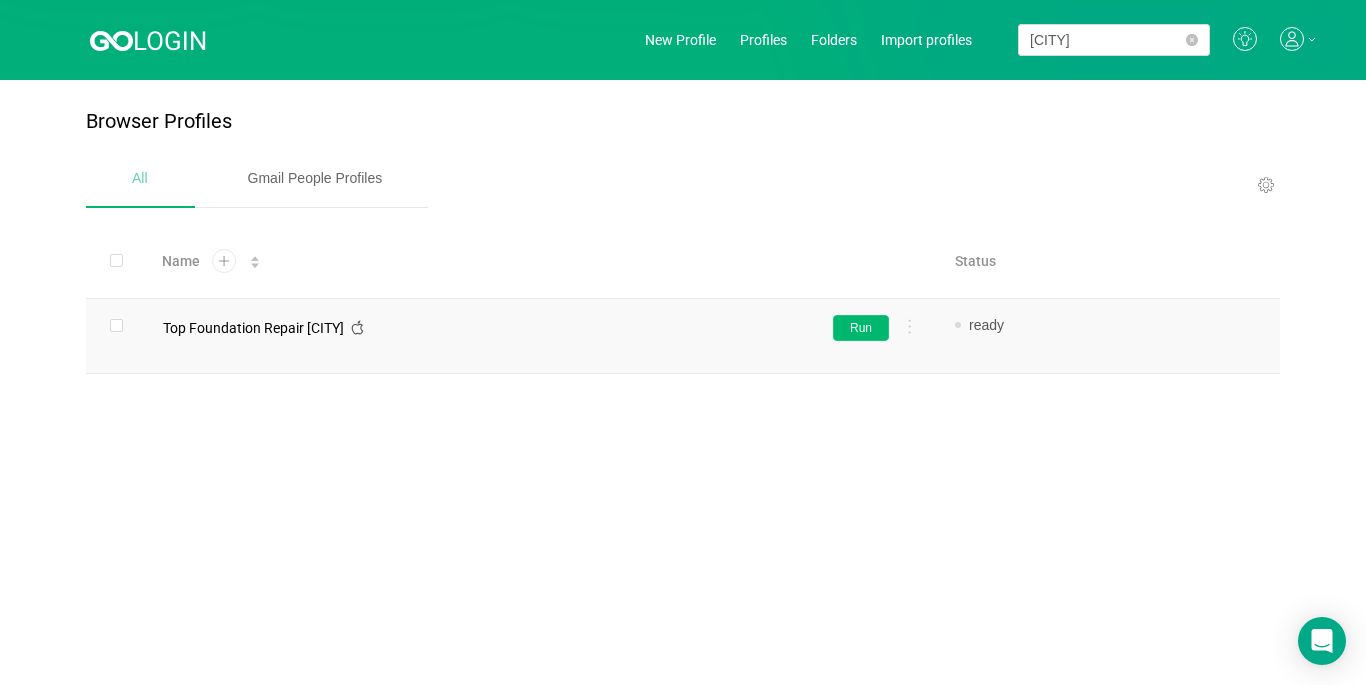 click on "Run" at bounding box center (861, 328) 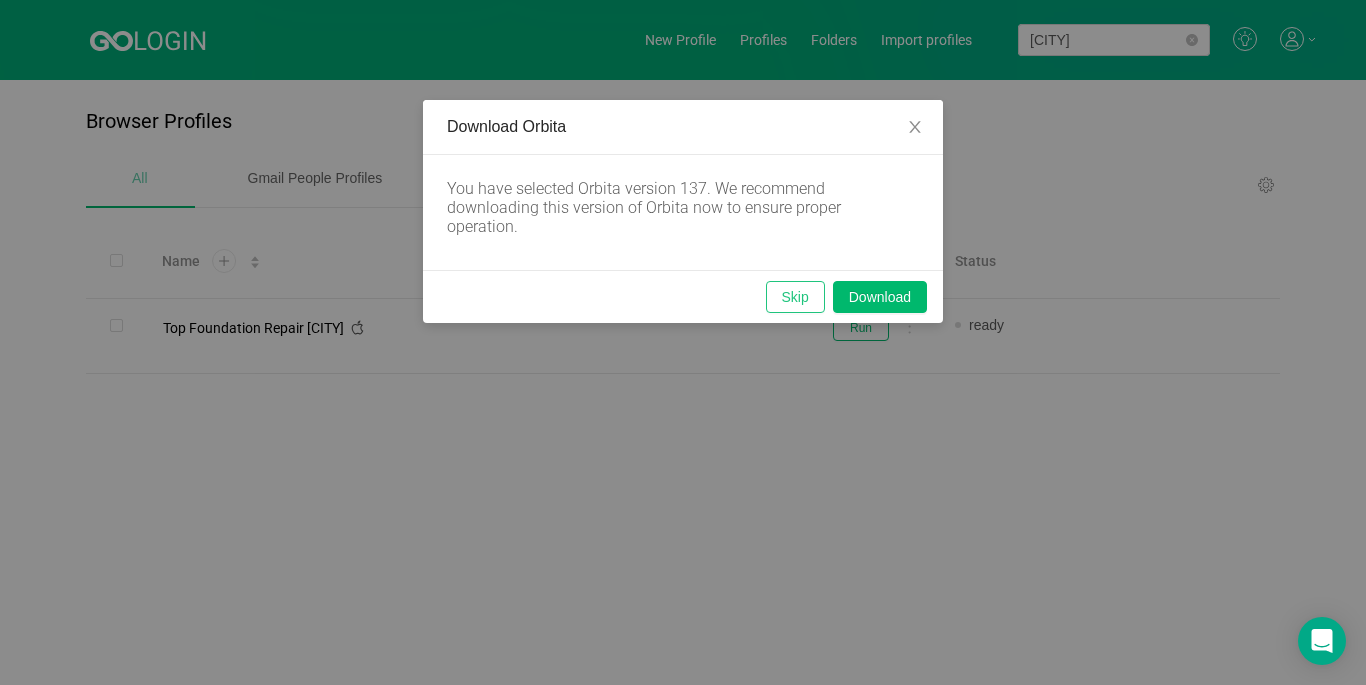 click on "Skip" at bounding box center (795, 297) 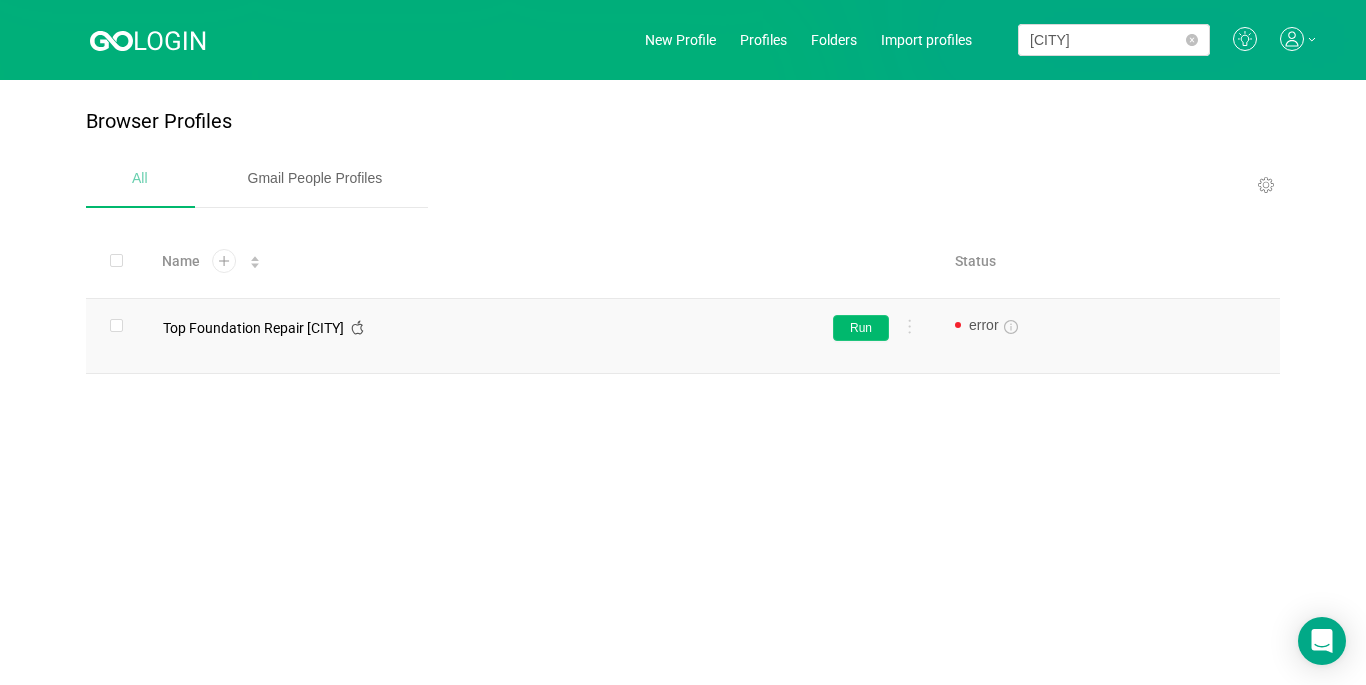 click on "Run" at bounding box center (861, 328) 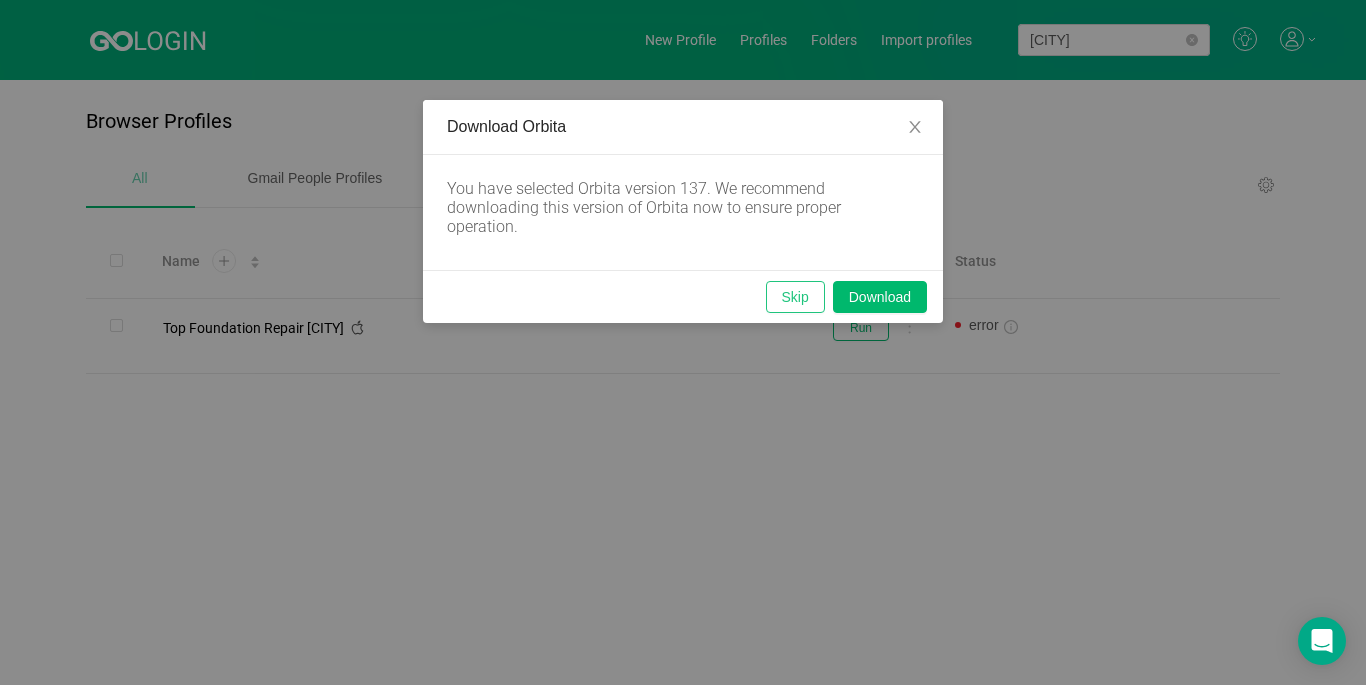 click on "Skip" at bounding box center [795, 297] 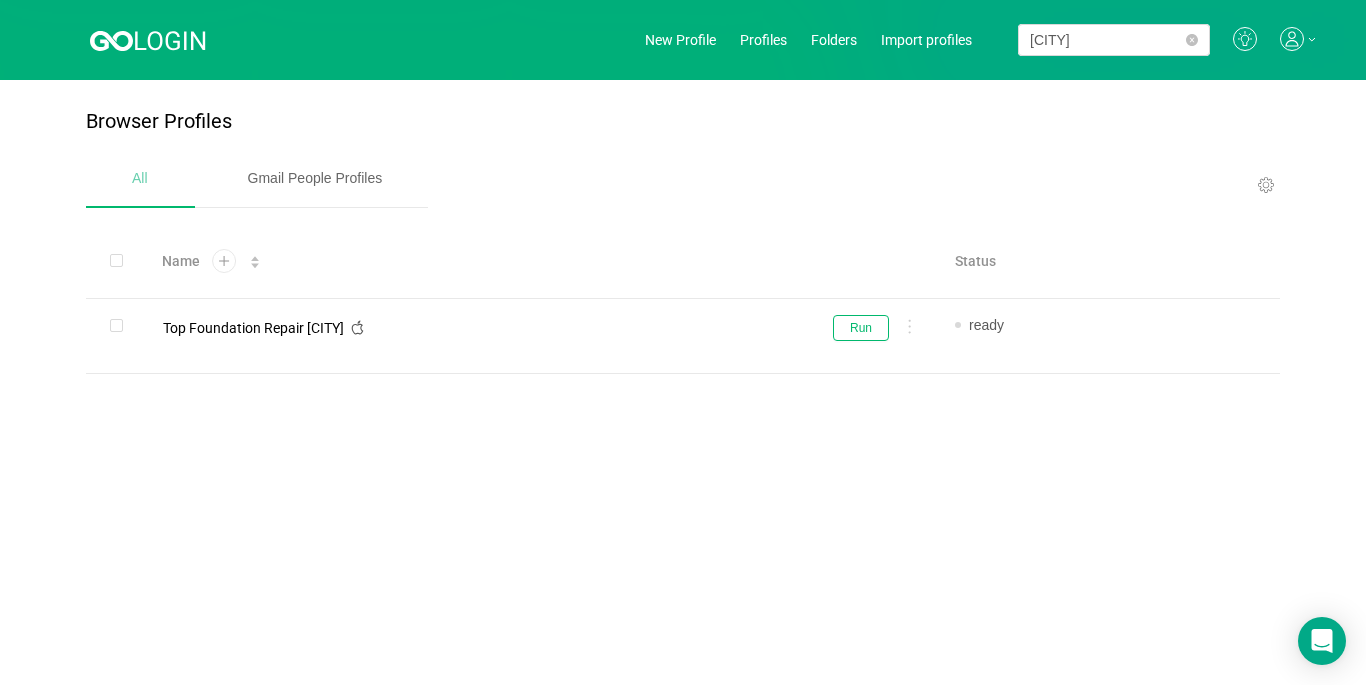 click on "[CITY]" at bounding box center (1096, 40) 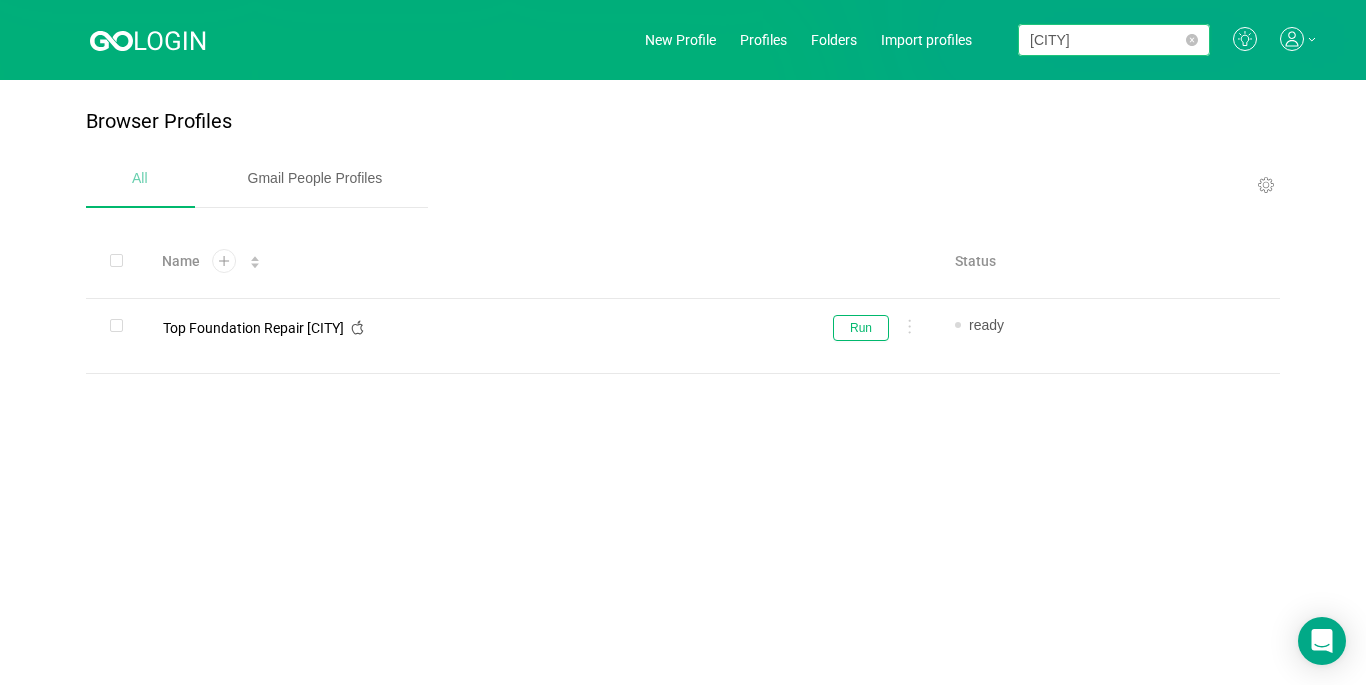 click on "[CITY]" at bounding box center [1114, 40] 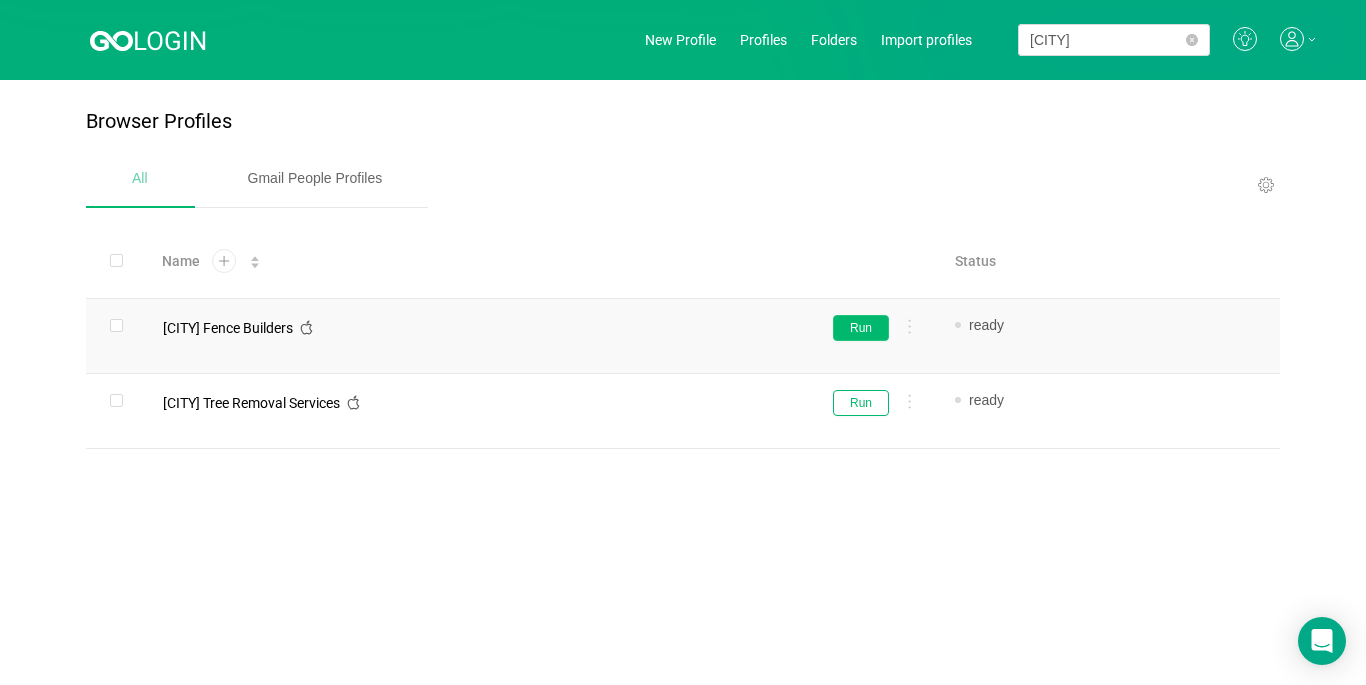 click on "Run" at bounding box center (861, 328) 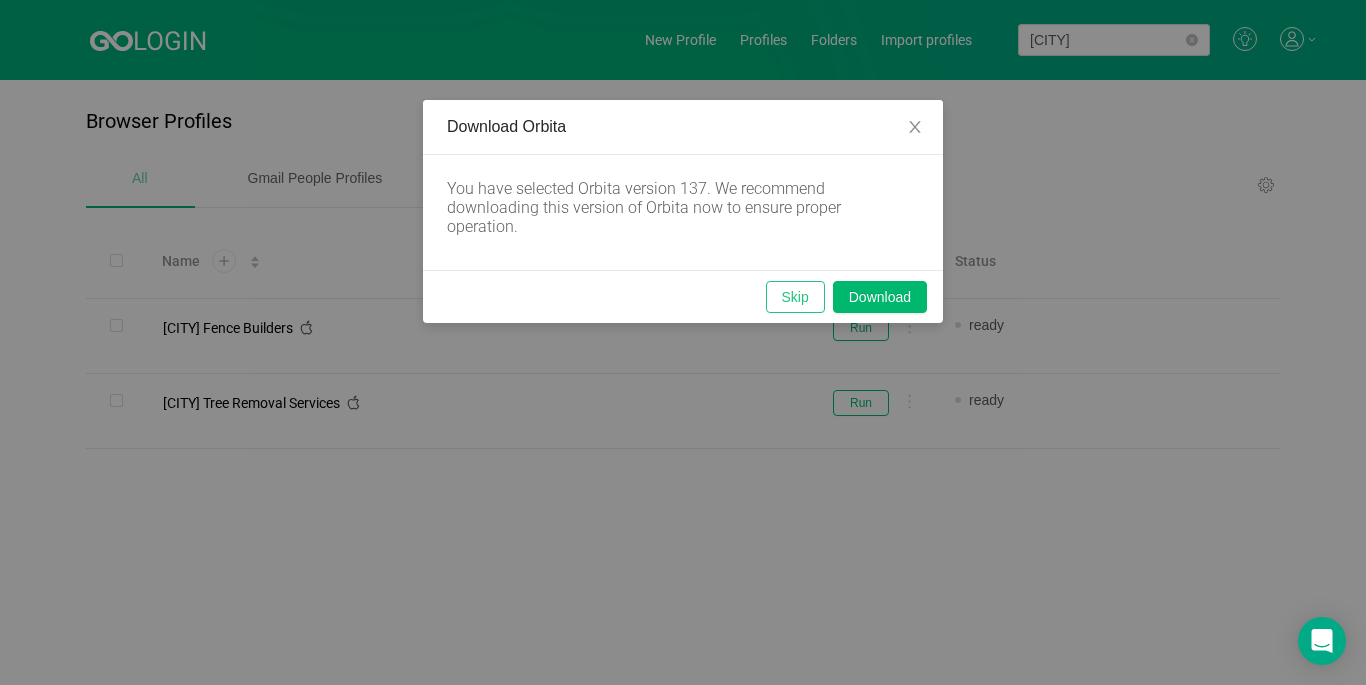 click on "Skip" at bounding box center [795, 297] 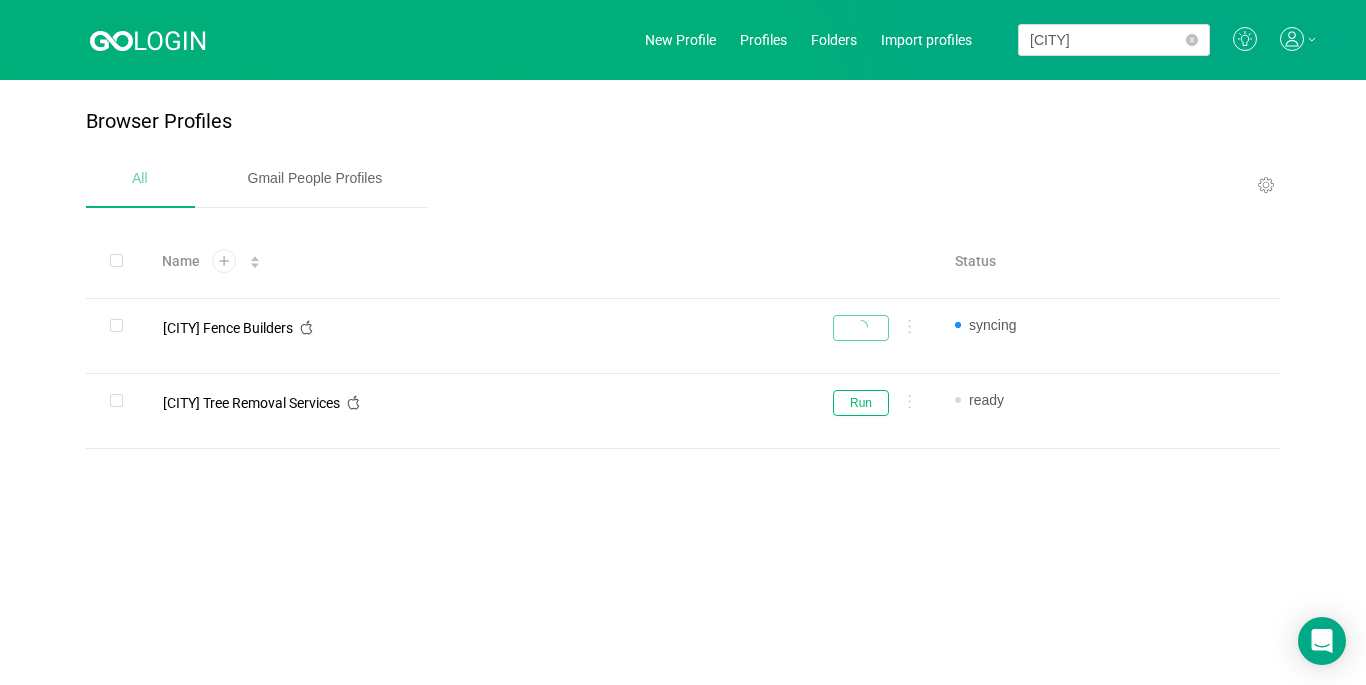 click on "[CITY]" at bounding box center [1096, 40] 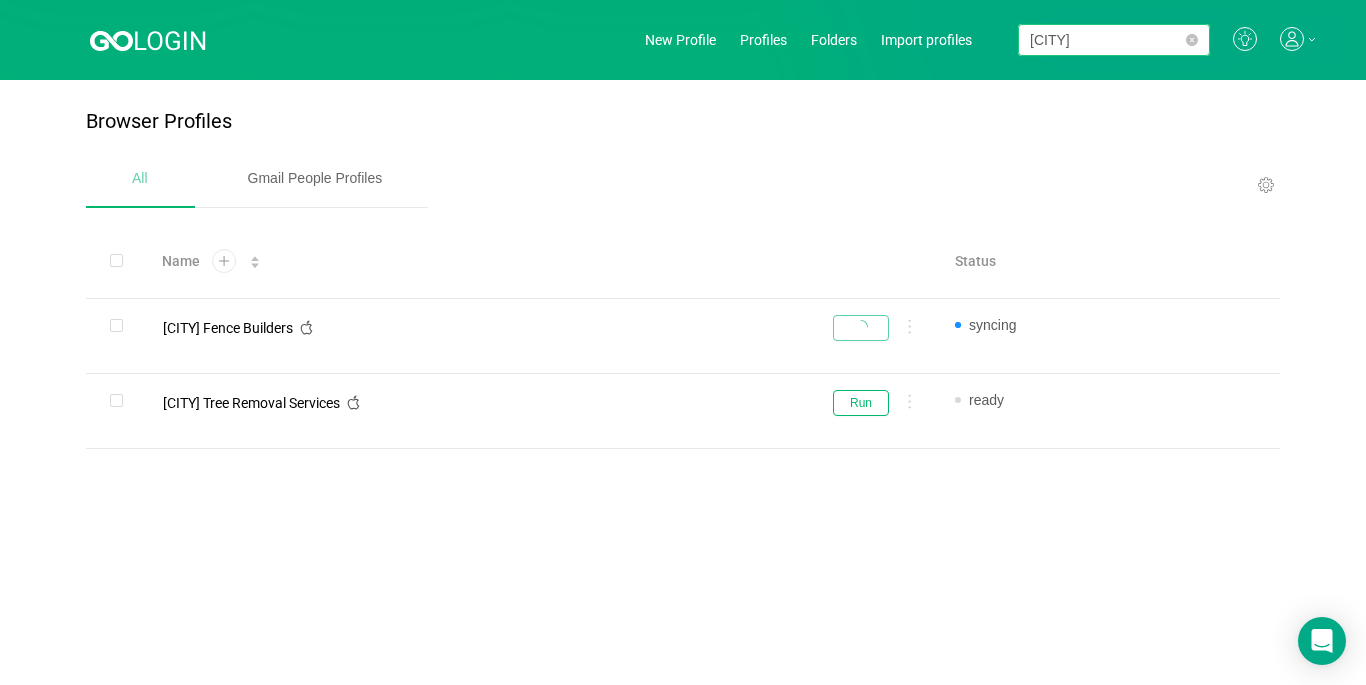 click on "[CITY]" at bounding box center [1114, 40] 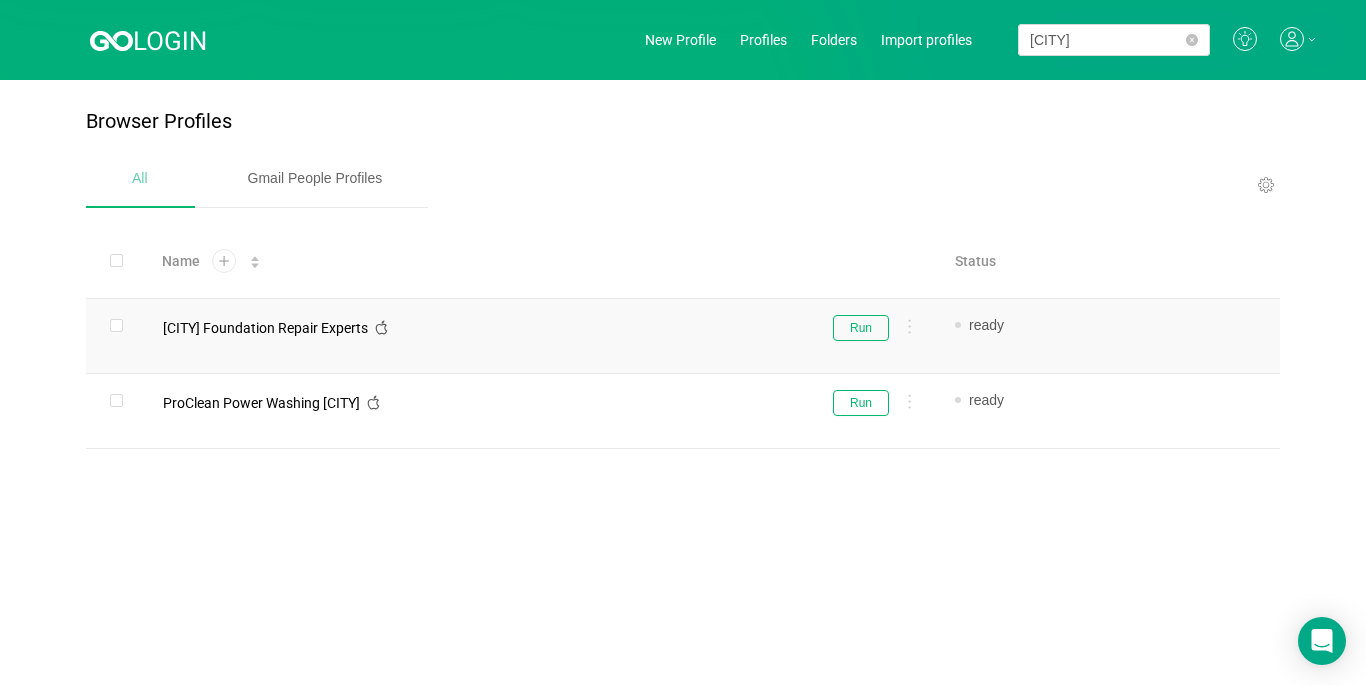 click on "Run" at bounding box center [765, 328] 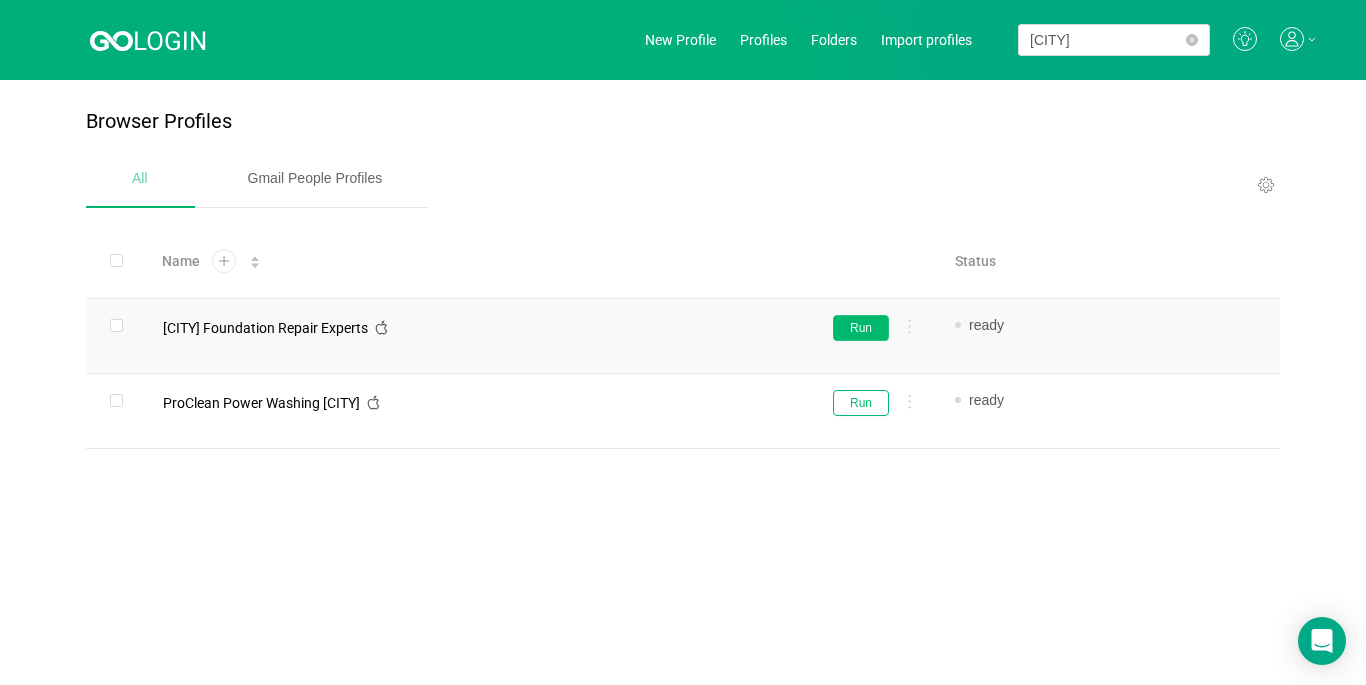 click on "Run" at bounding box center (861, 328) 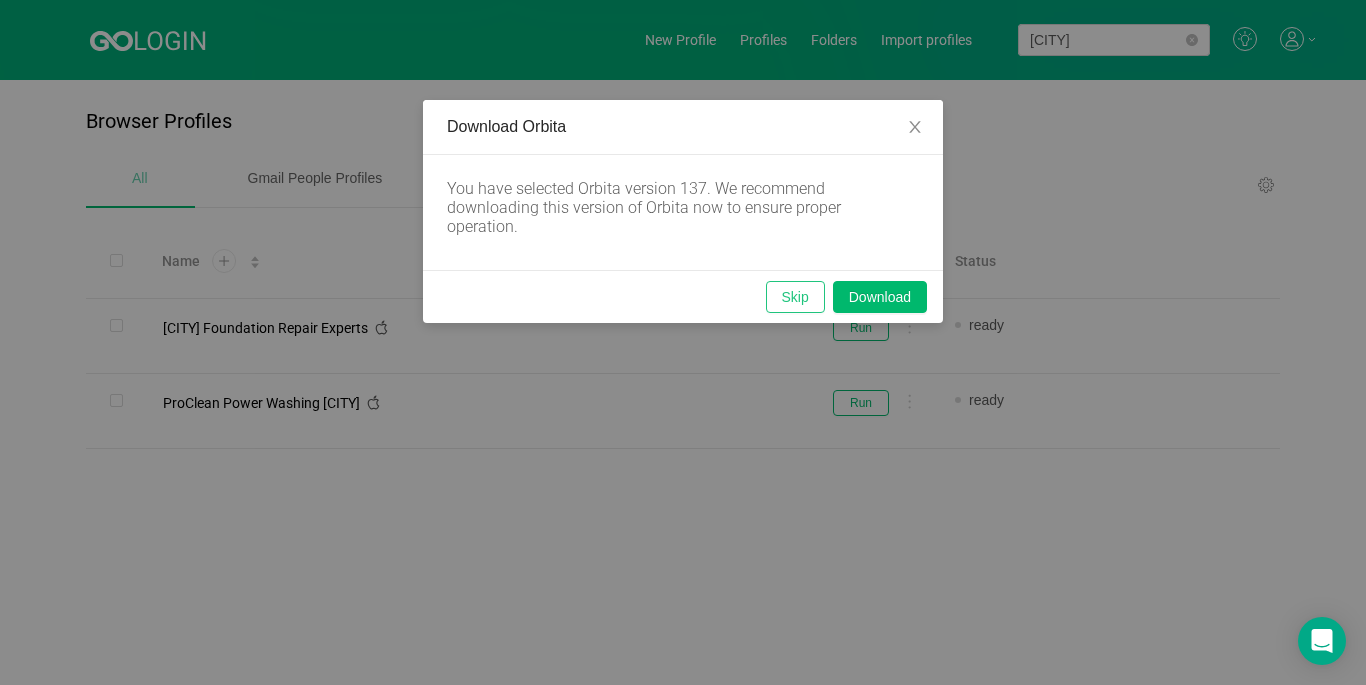 click on "Skip" at bounding box center [795, 297] 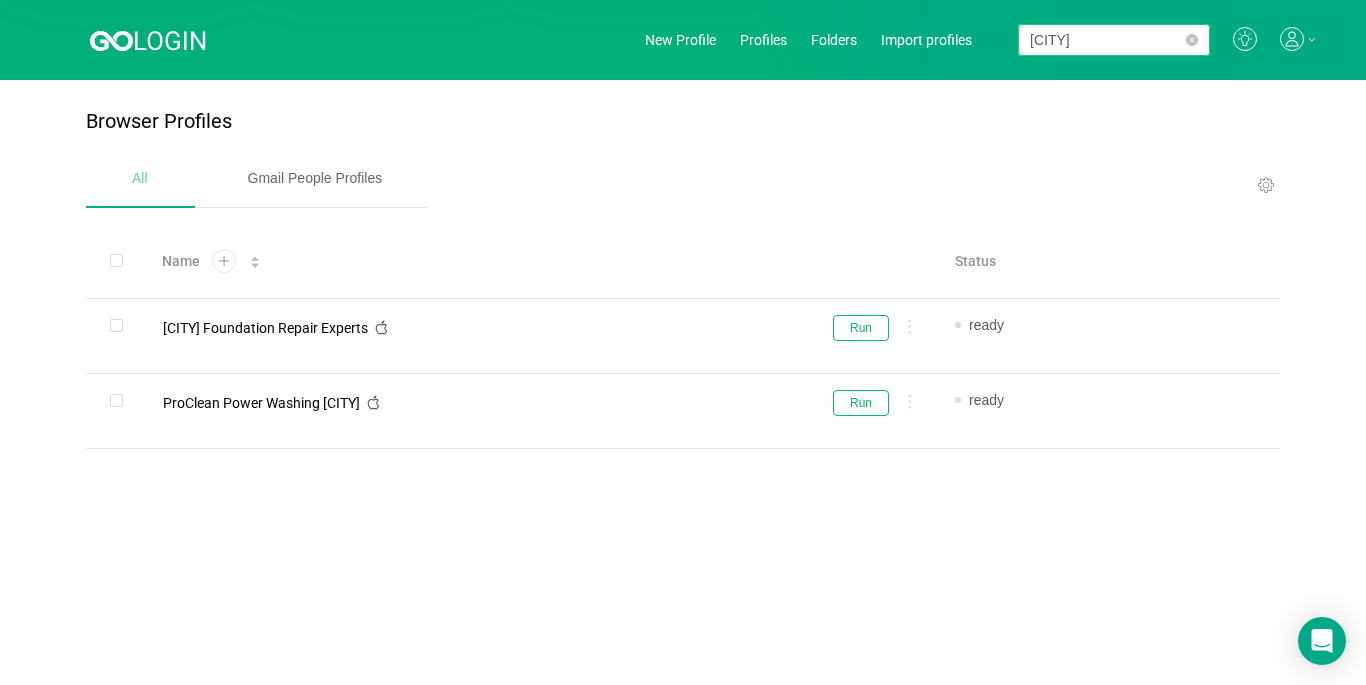 click on "[CITY]" at bounding box center [1114, 40] 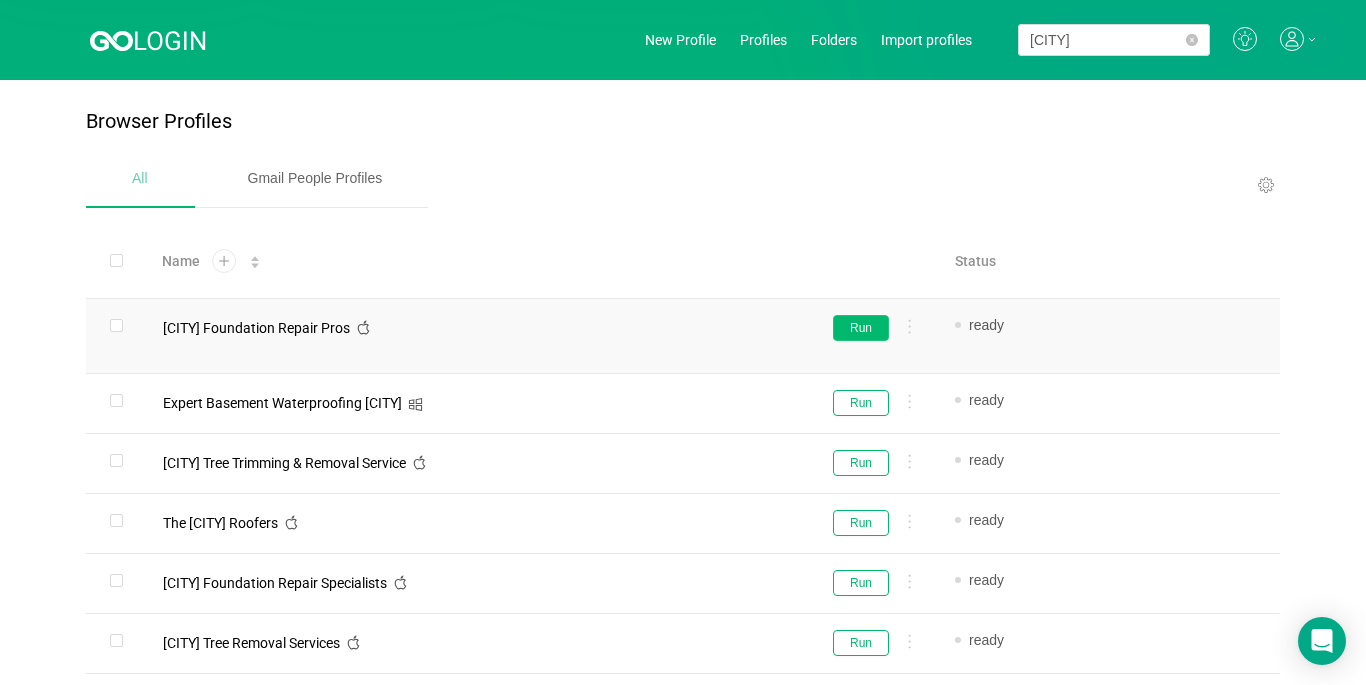 click on "Run" at bounding box center (861, 328) 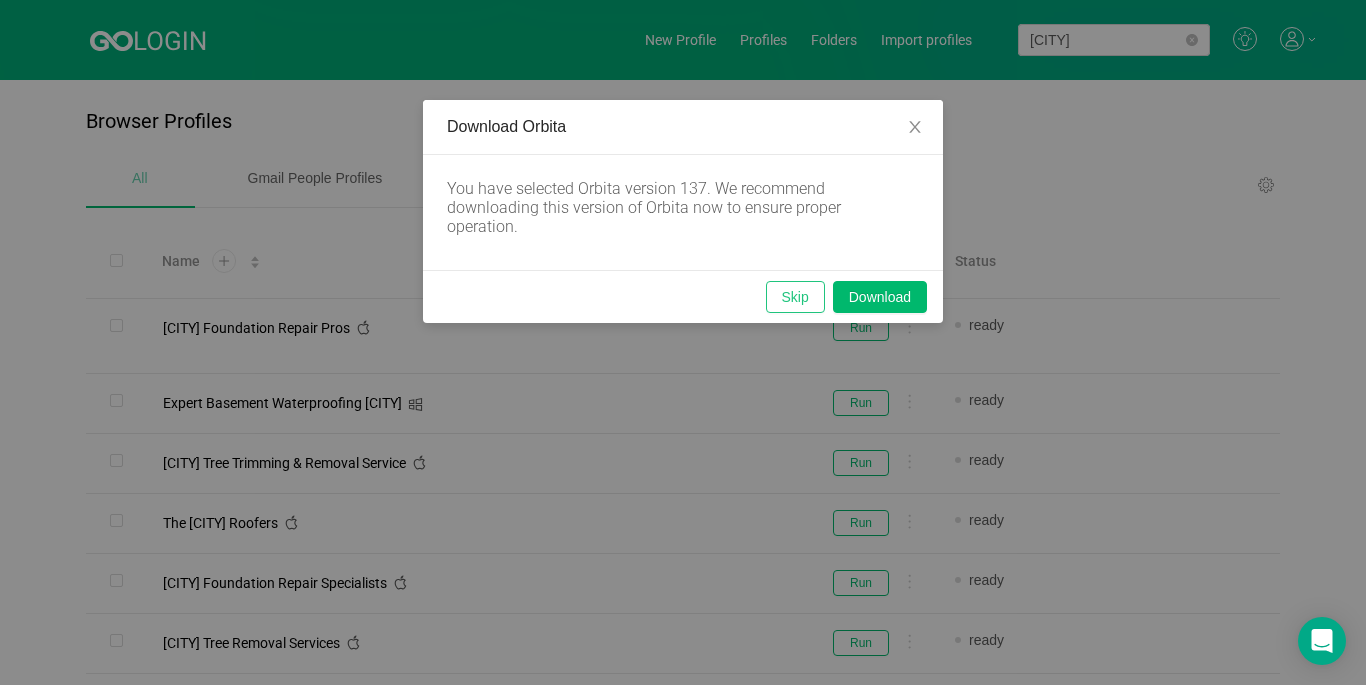 click on "Skip" at bounding box center (795, 297) 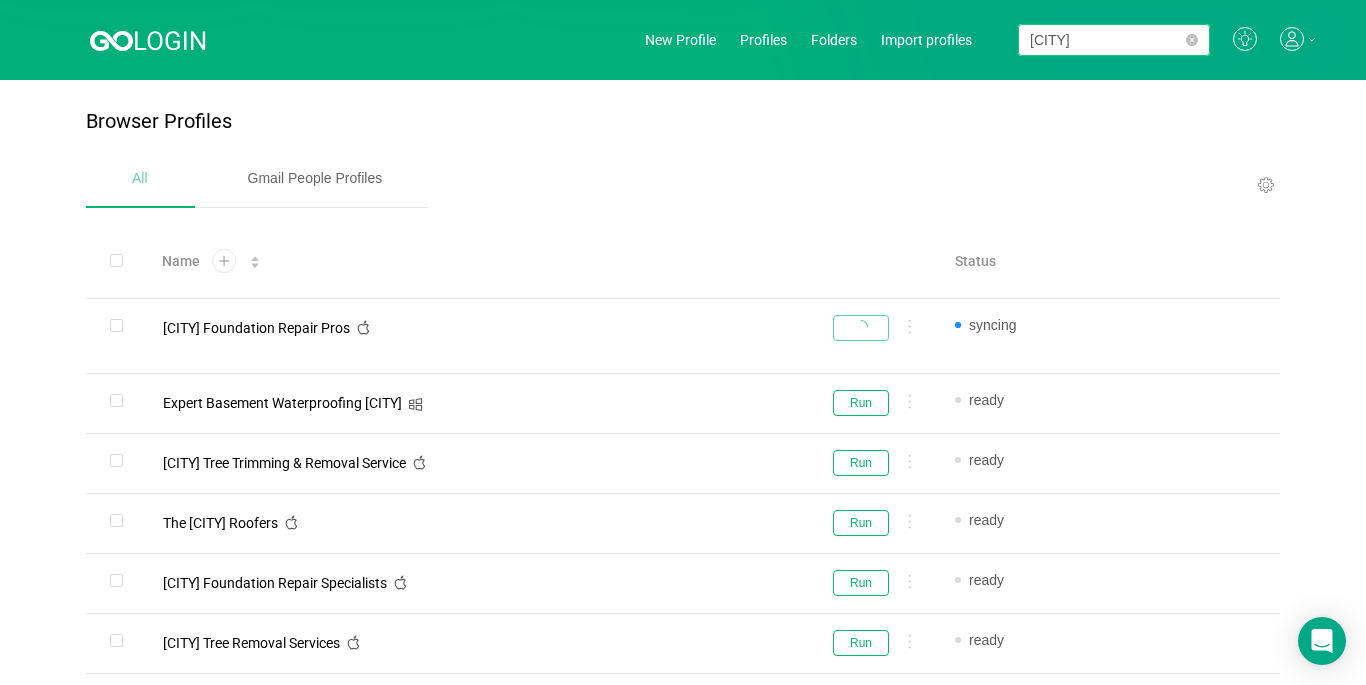 click on "[CITY]" at bounding box center [1114, 40] 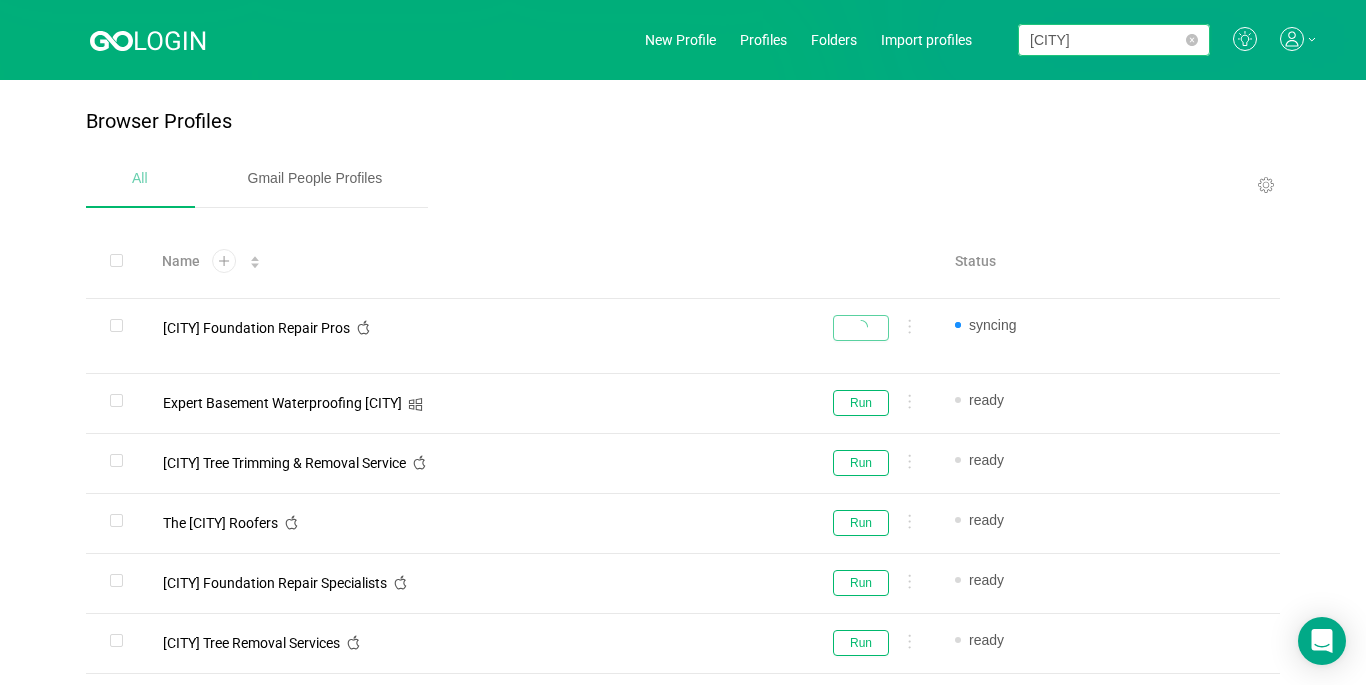 click on "[CITY]" at bounding box center (1114, 40) 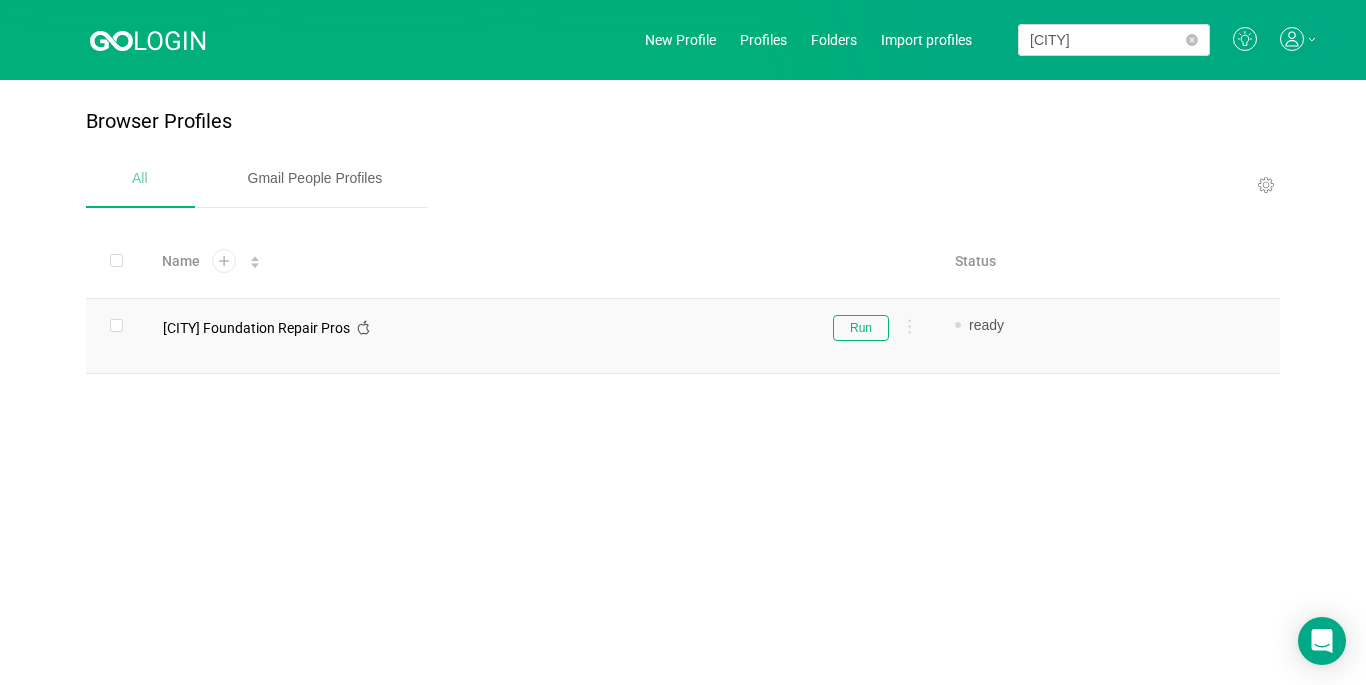 click on "Run" at bounding box center [765, 336] 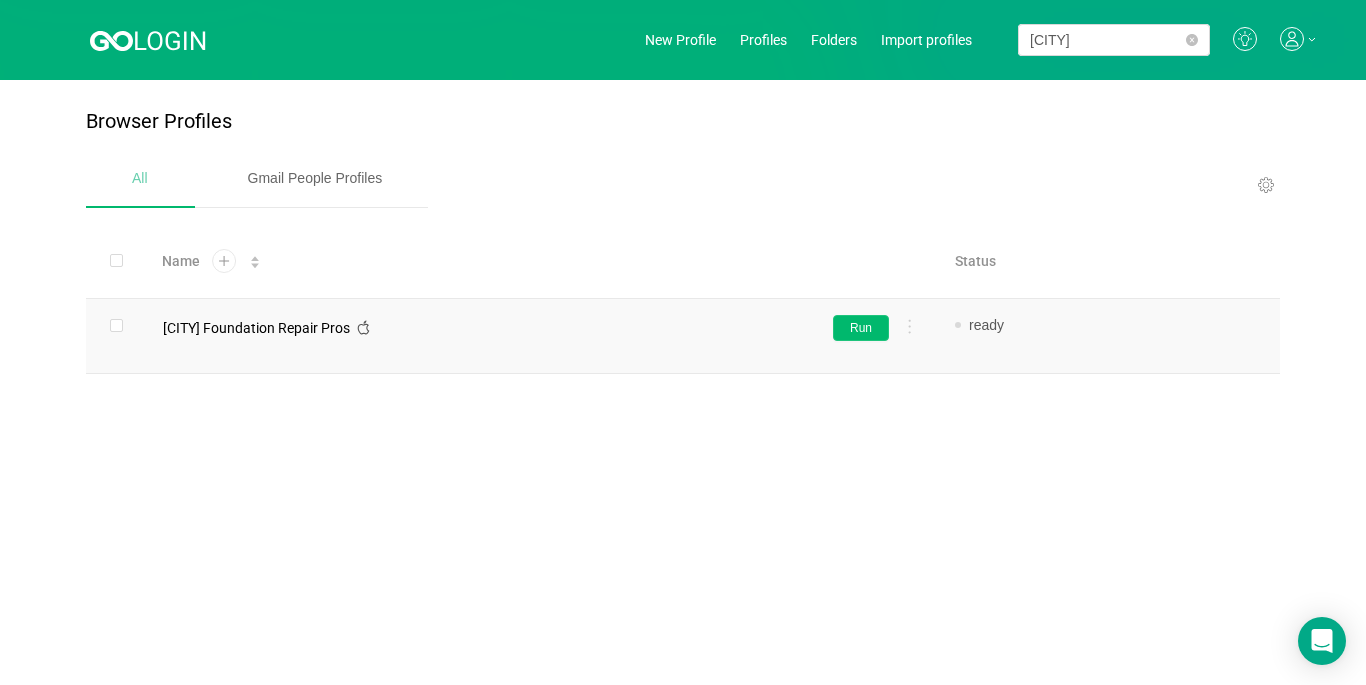 click on "Run" at bounding box center (861, 328) 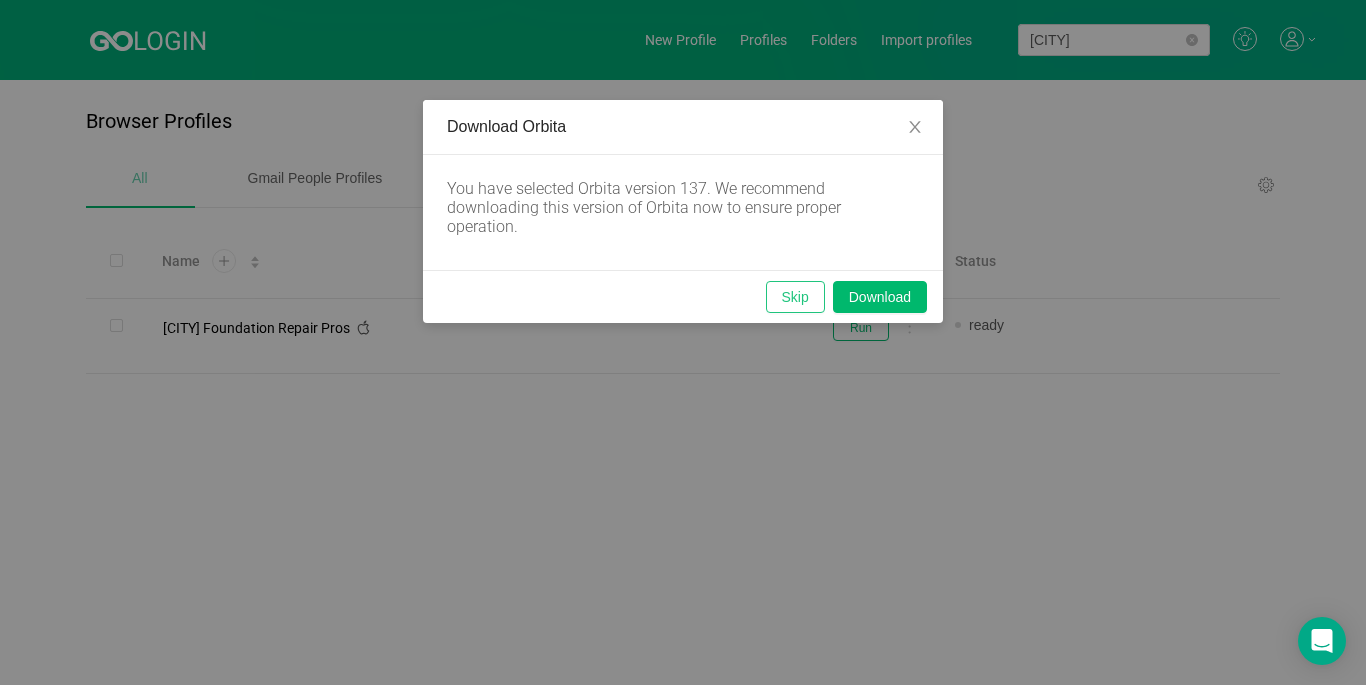 click on "Skip" at bounding box center [795, 297] 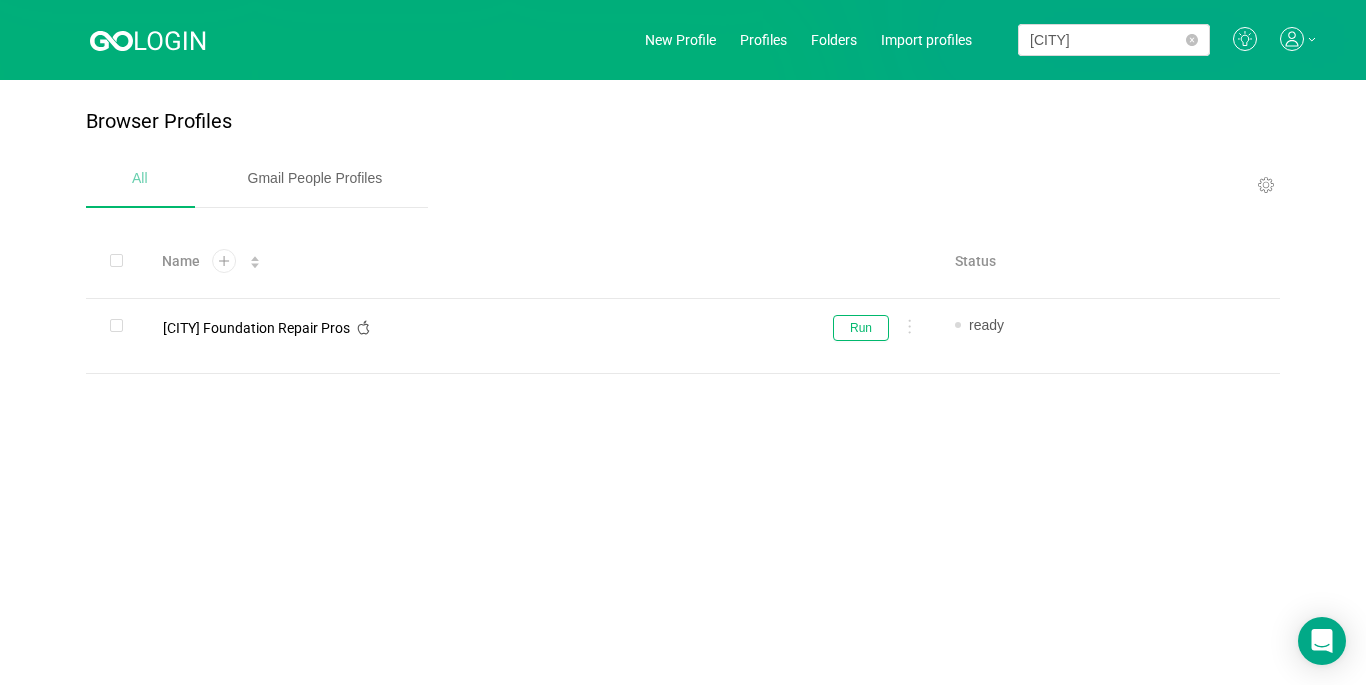click on "[CITY]" at bounding box center (1096, 40) 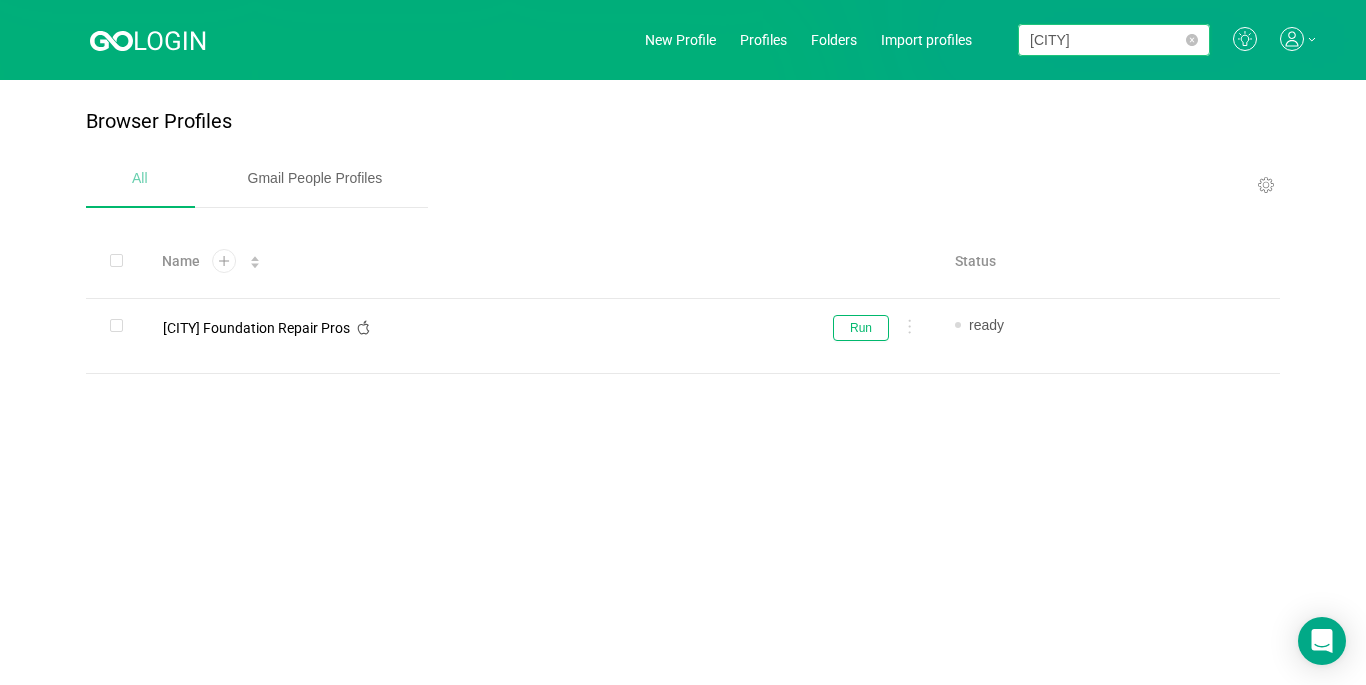 click on "[CITY]" at bounding box center [1114, 40] 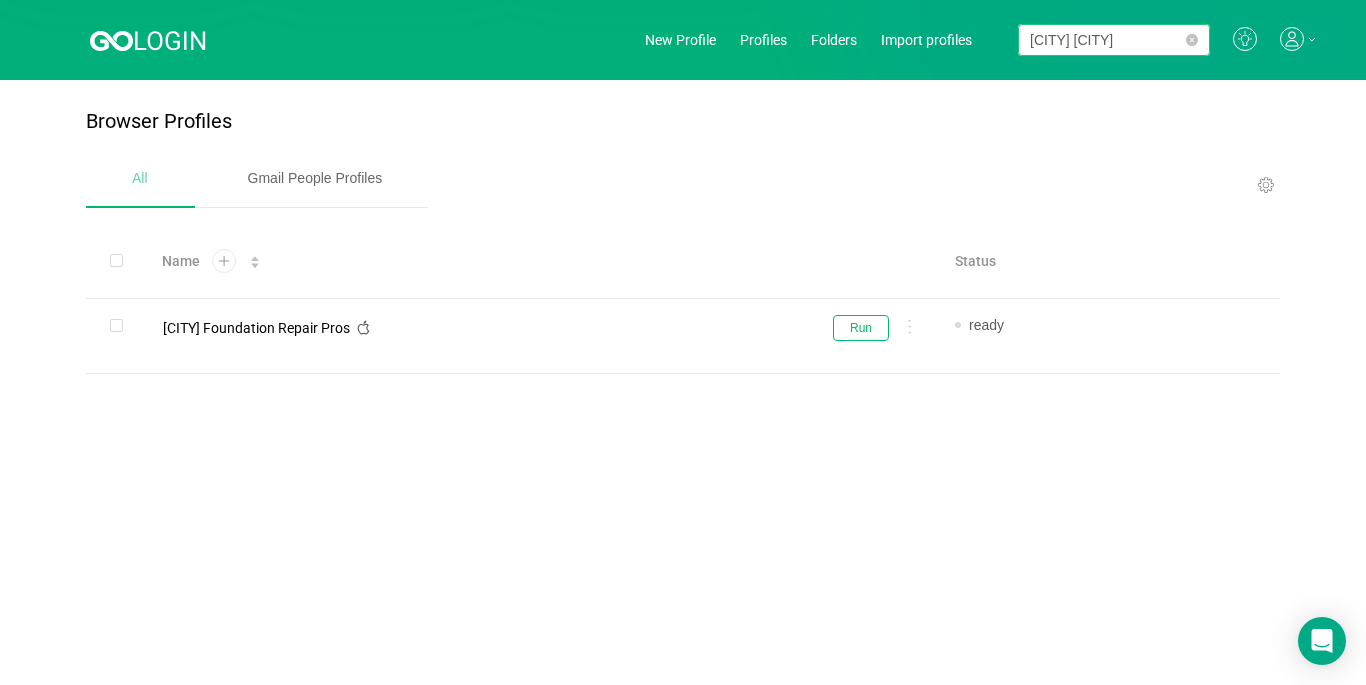 type on "[CITY] [CITY]" 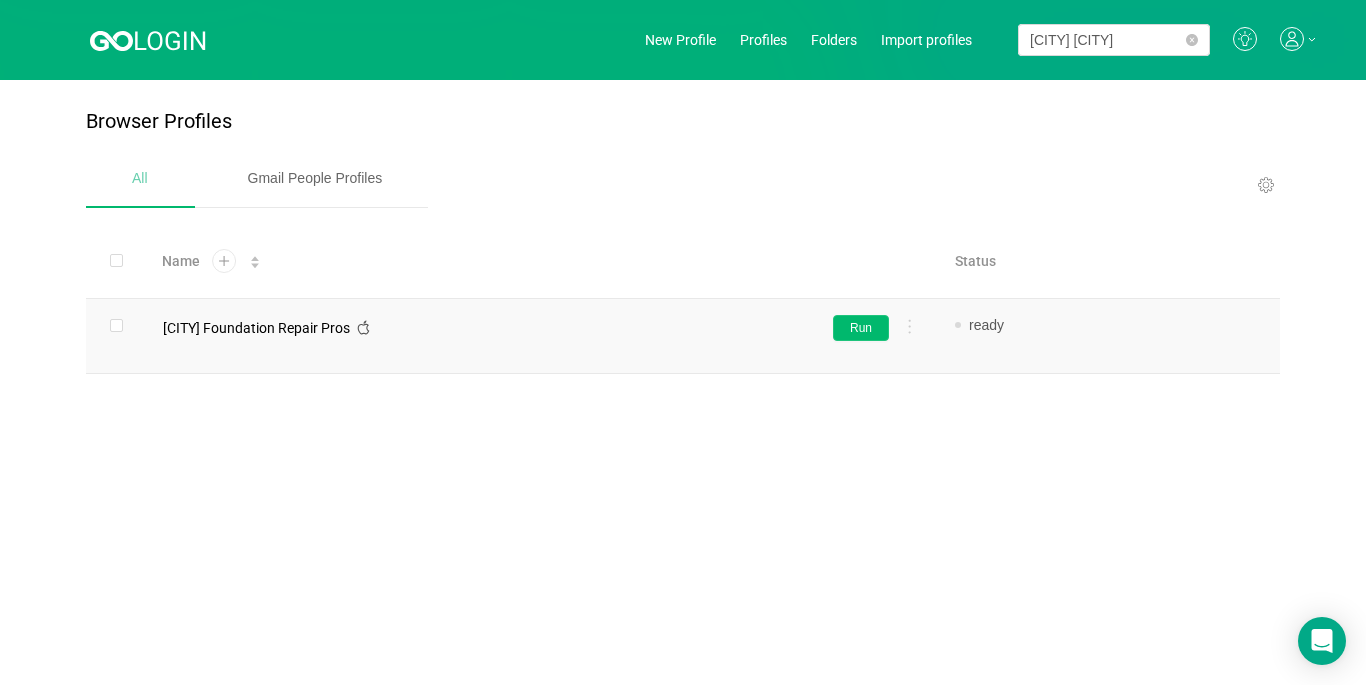 click on "Run" at bounding box center [861, 328] 